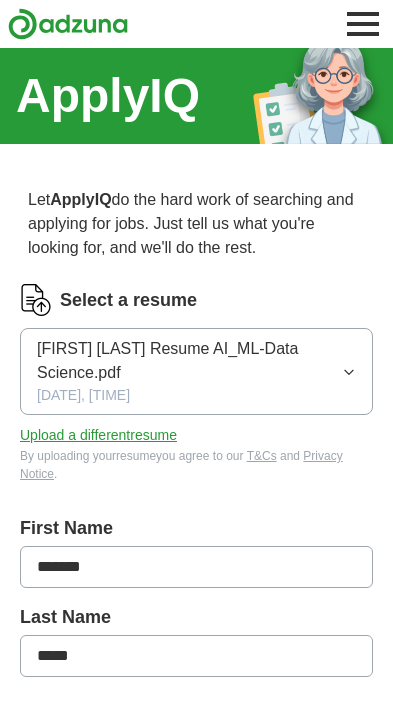 scroll, scrollTop: 0, scrollLeft: 0, axis: both 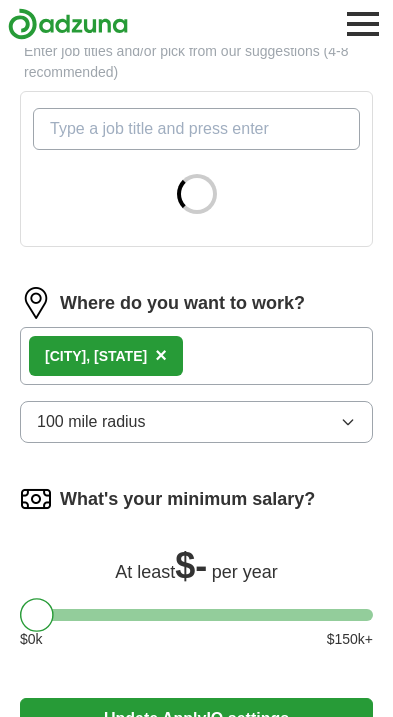 click on "[CITY], [STATE] ×" at bounding box center (196, 356) 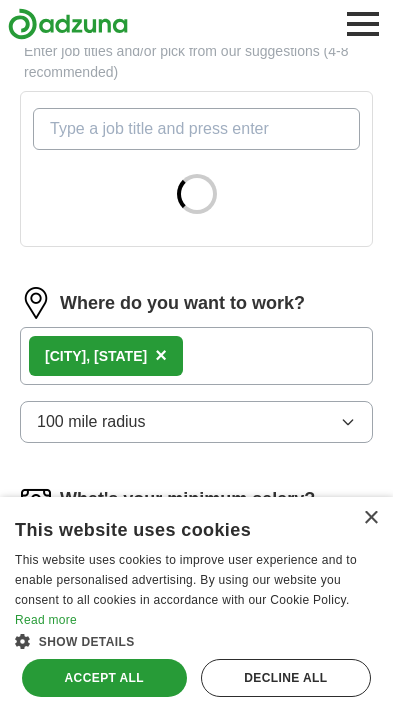 click on "×" at bounding box center (161, 355) 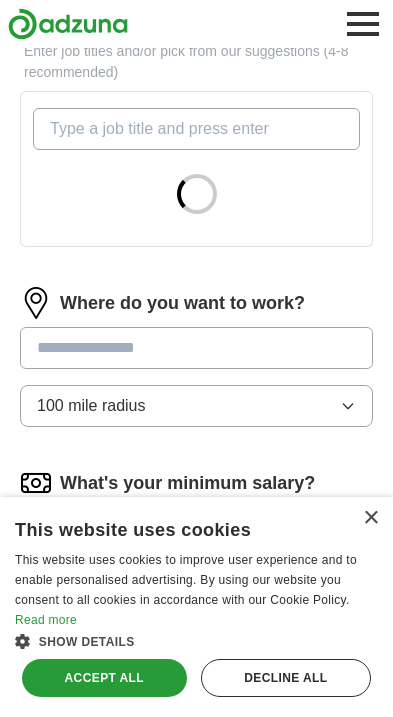 click at bounding box center (196, 348) 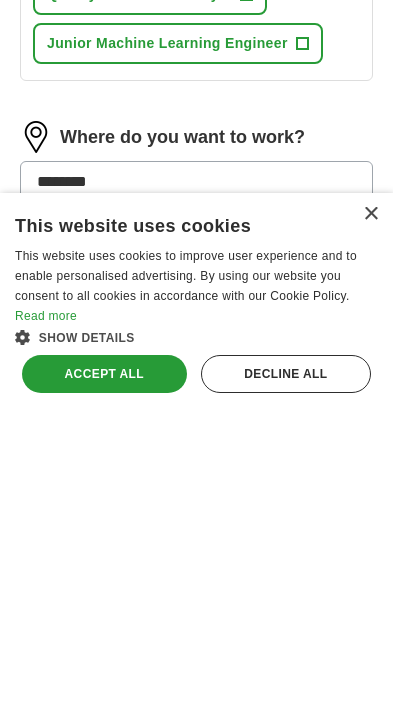 click on "×" at bounding box center [370, 518] 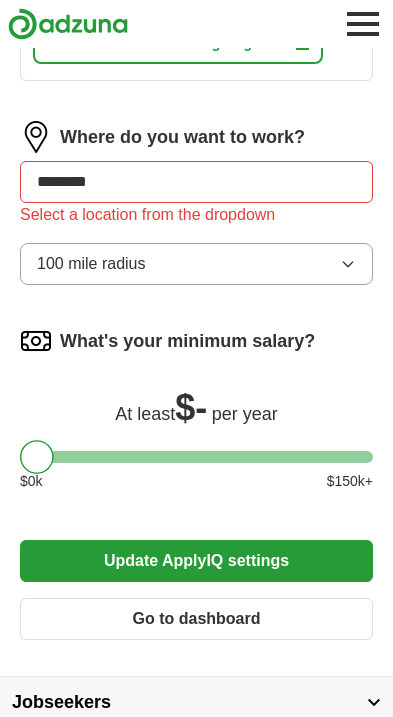 click on "*******" at bounding box center (196, 182) 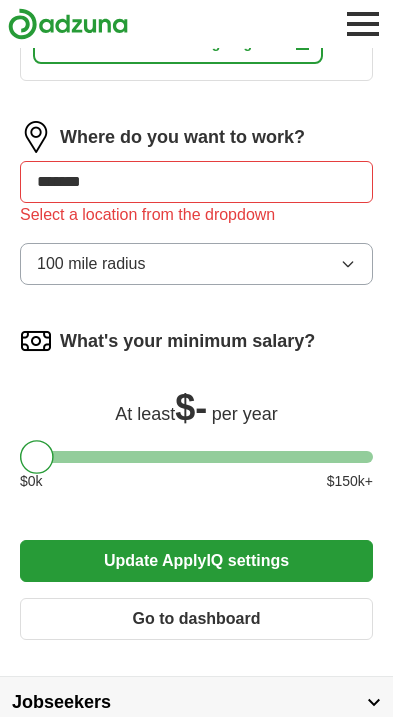 scroll, scrollTop: 1270, scrollLeft: 0, axis: vertical 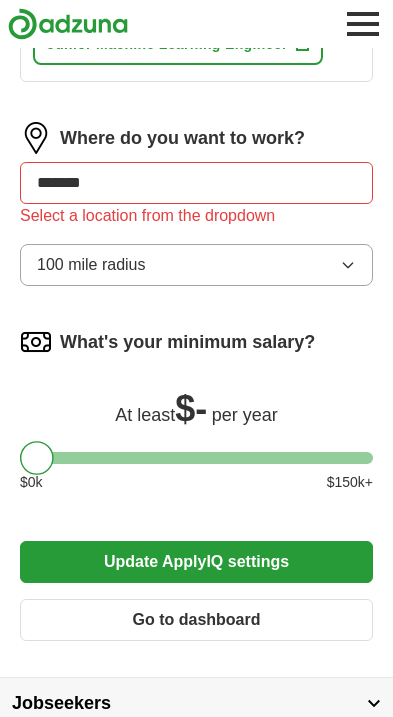 type on "******" 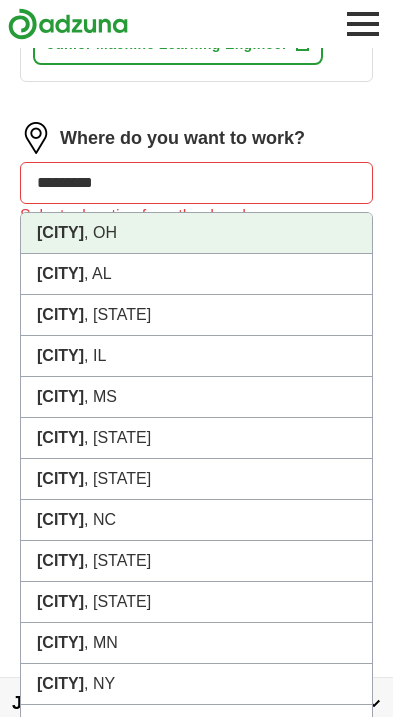 click on "Cleveland , OH" at bounding box center (196, 233) 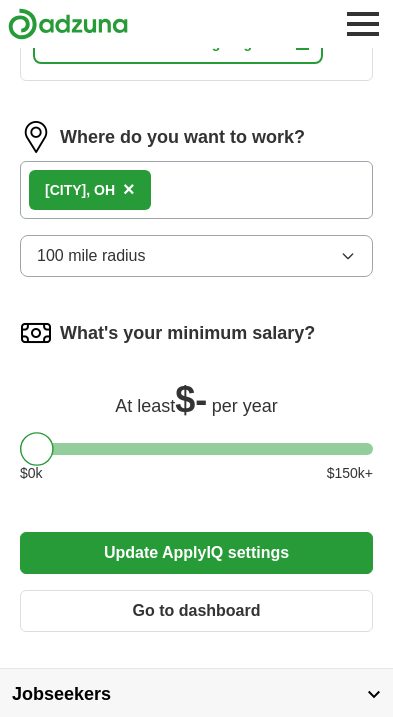 click on "Cleveland , OH ×" at bounding box center (196, 190) 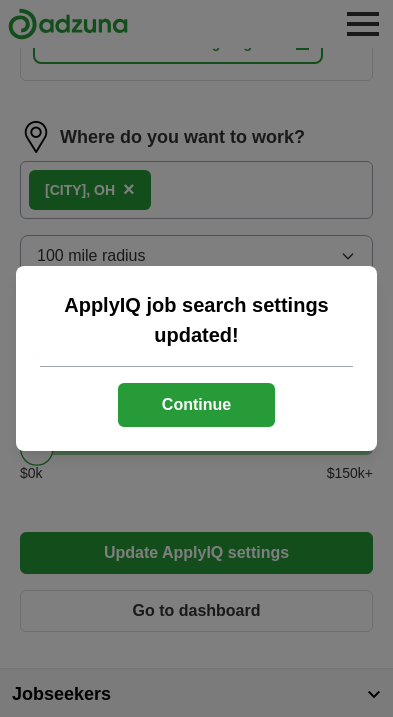 click on "Continue" at bounding box center (196, 405) 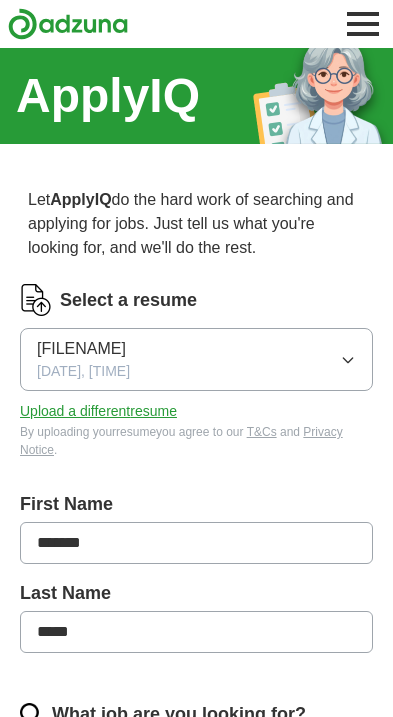scroll, scrollTop: 0, scrollLeft: 0, axis: both 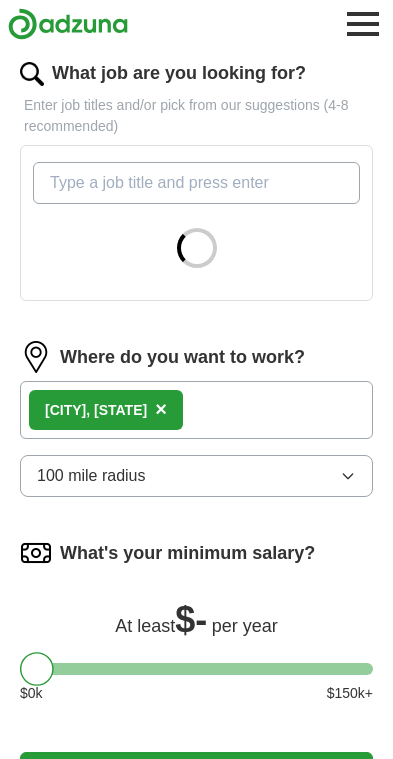 click on "[CITY], [STATE] ×" at bounding box center (196, 410) 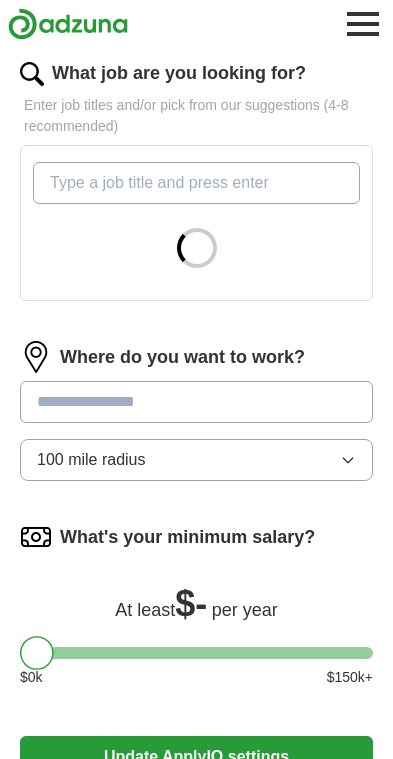 click at bounding box center (196, 402) 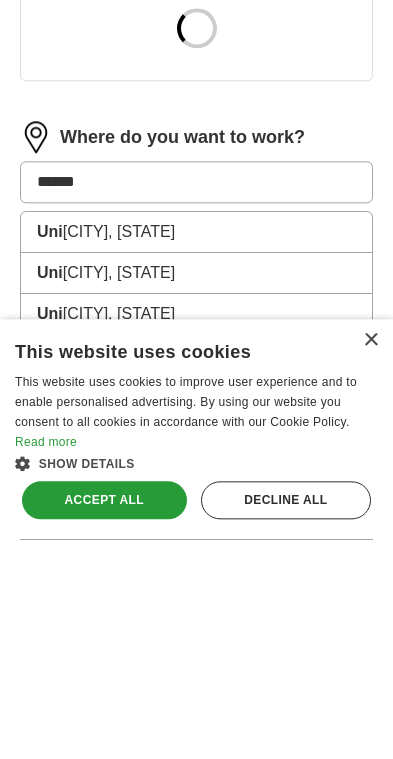 type on "******" 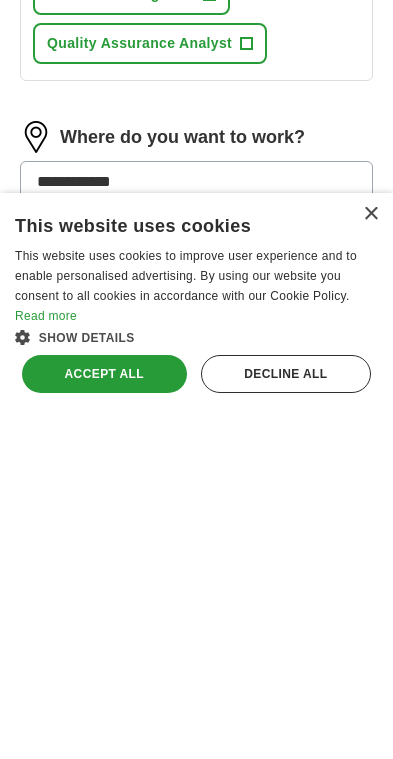 click on "×" at bounding box center [370, 560] 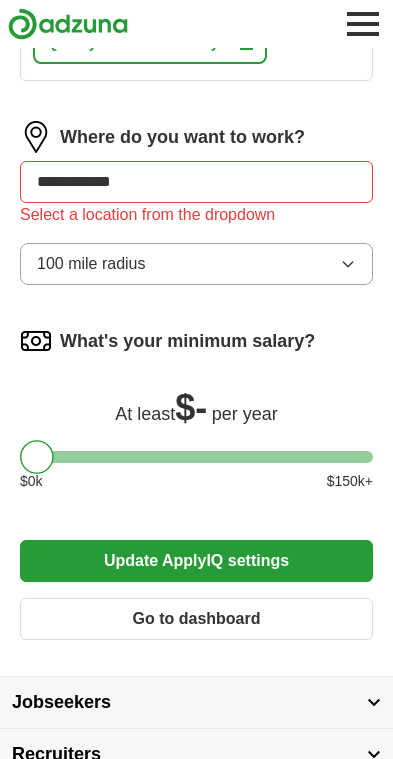 click on "**********" at bounding box center (196, 182) 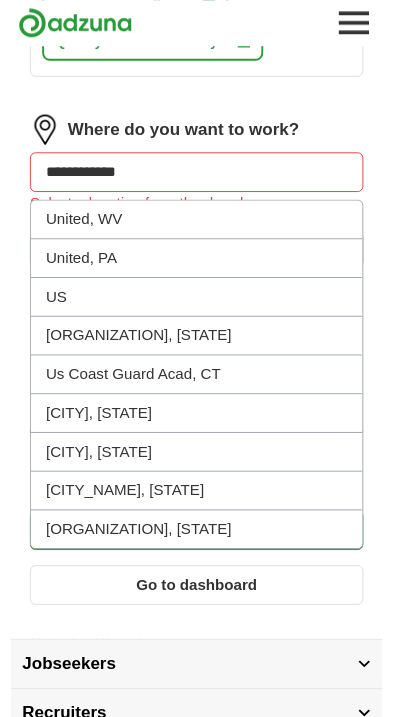 scroll, scrollTop: 1368, scrollLeft: 0, axis: vertical 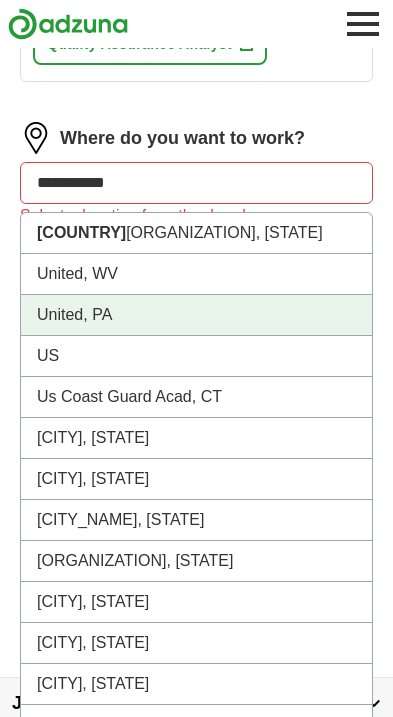 click on "United, PA" at bounding box center [196, 315] 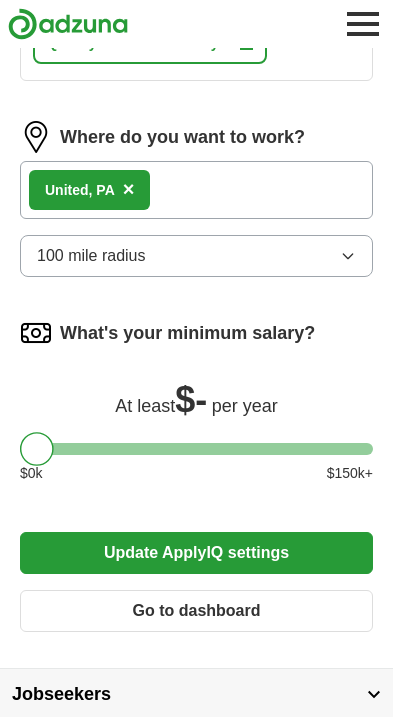 click on "×" at bounding box center (129, 189) 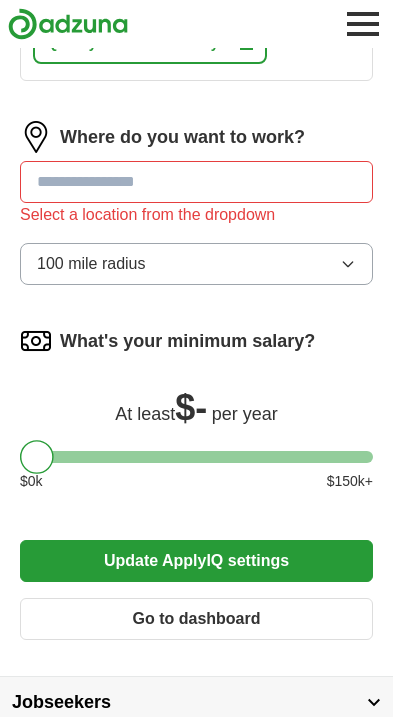 click at bounding box center (196, 182) 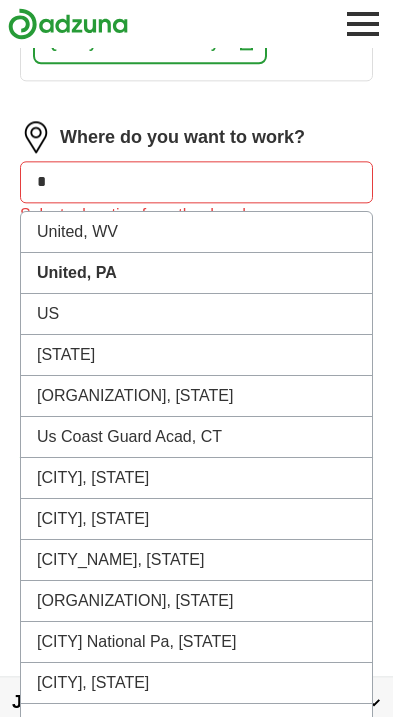 scroll, scrollTop: 1368, scrollLeft: 0, axis: vertical 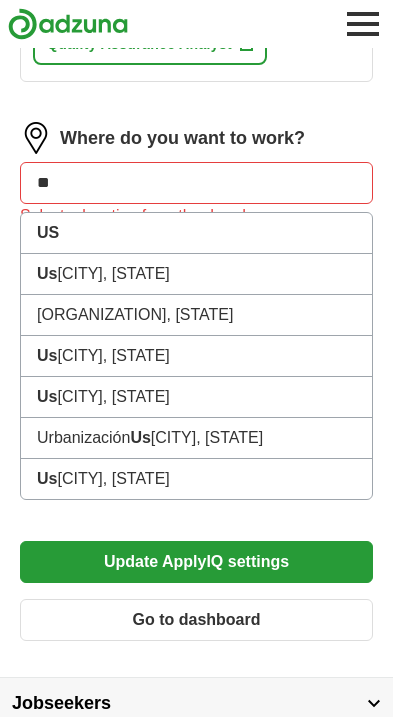 click on "US" at bounding box center [196, 233] 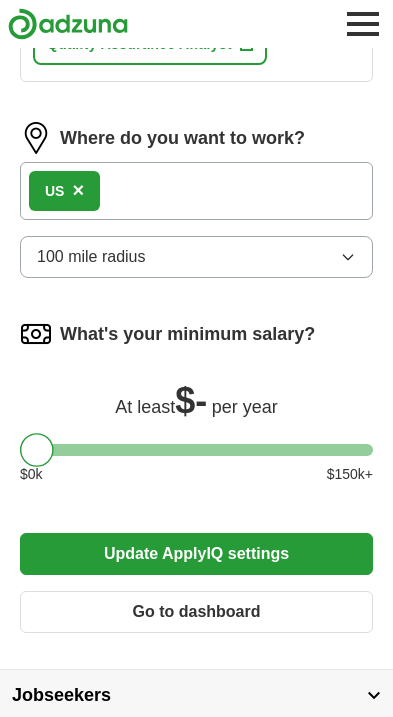 scroll, scrollTop: 1369, scrollLeft: 0, axis: vertical 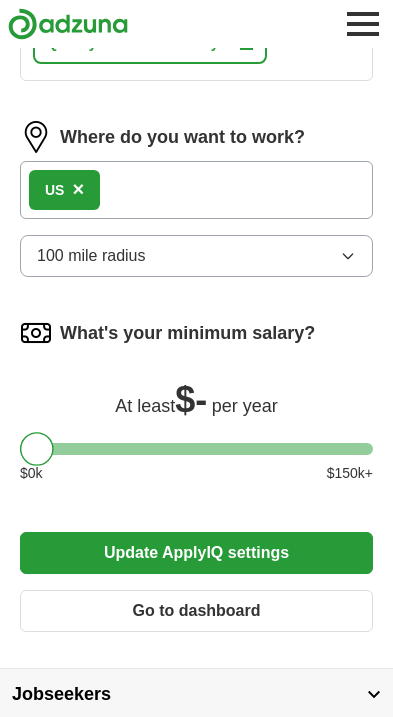 click on "Update ApplyIQ settings" at bounding box center [196, 553] 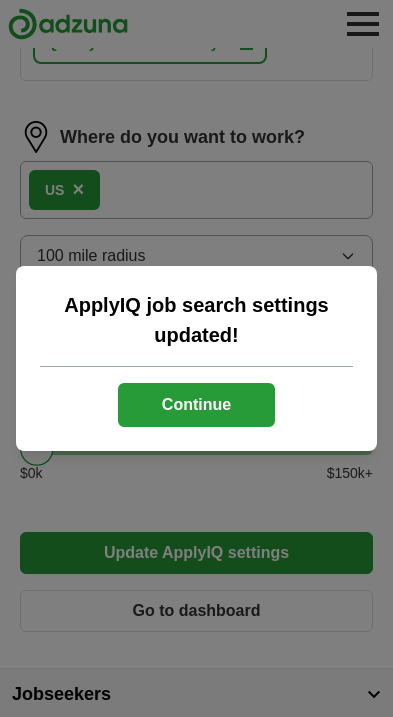click on "Continue" at bounding box center (196, 405) 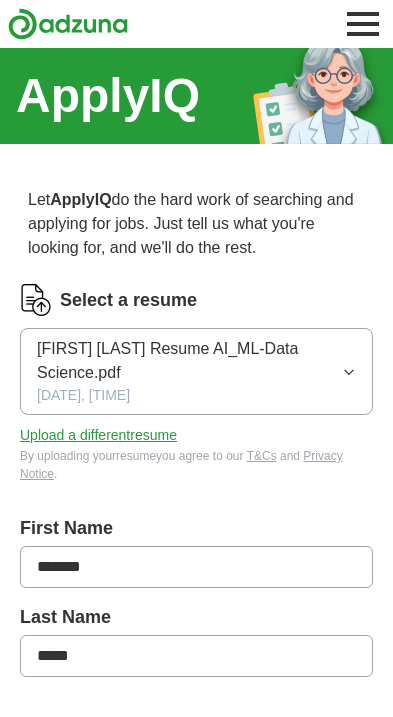 scroll, scrollTop: 0, scrollLeft: 0, axis: both 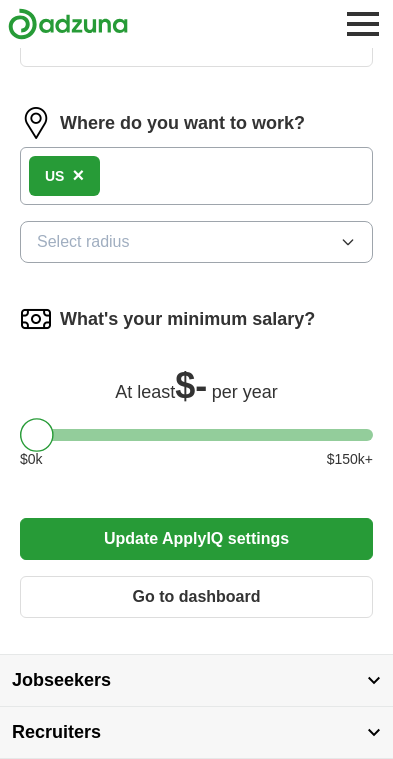 click on "Select radius" at bounding box center [196, 242] 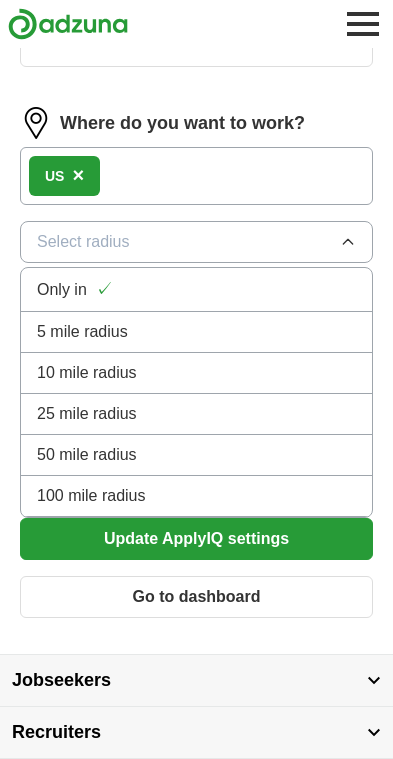 click on "100 mile radius" at bounding box center (196, 289) 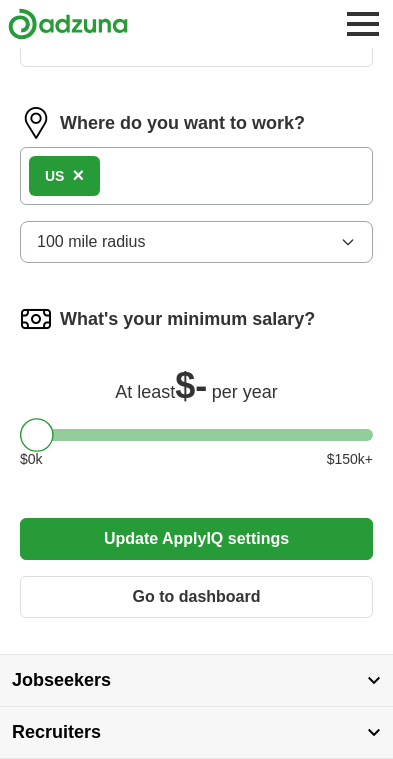 click on "Update ApplyIQ settings" at bounding box center [196, 539] 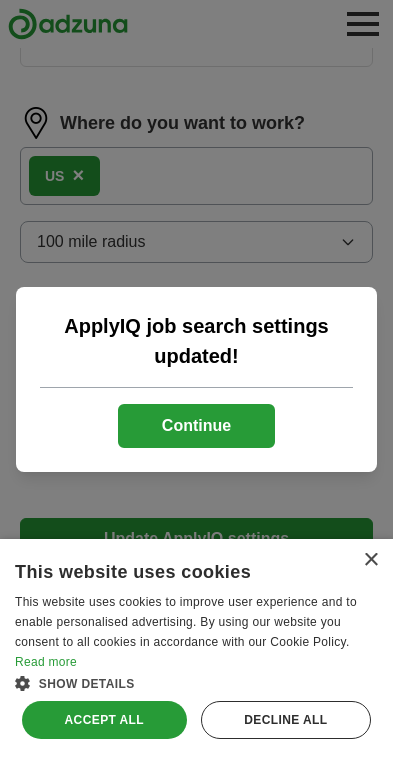 click on "Continue" at bounding box center [196, 426] 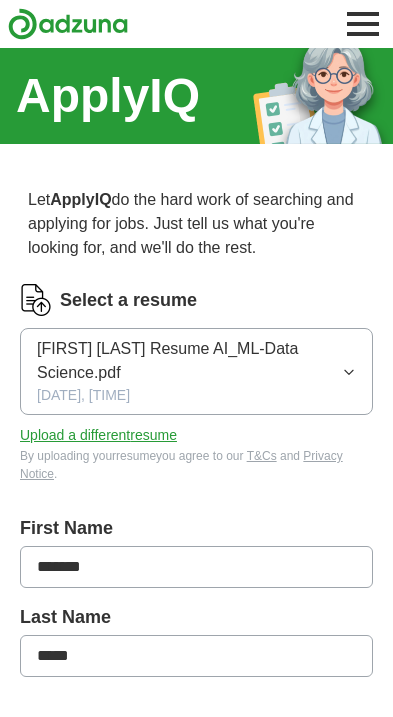 scroll, scrollTop: 0, scrollLeft: 0, axis: both 